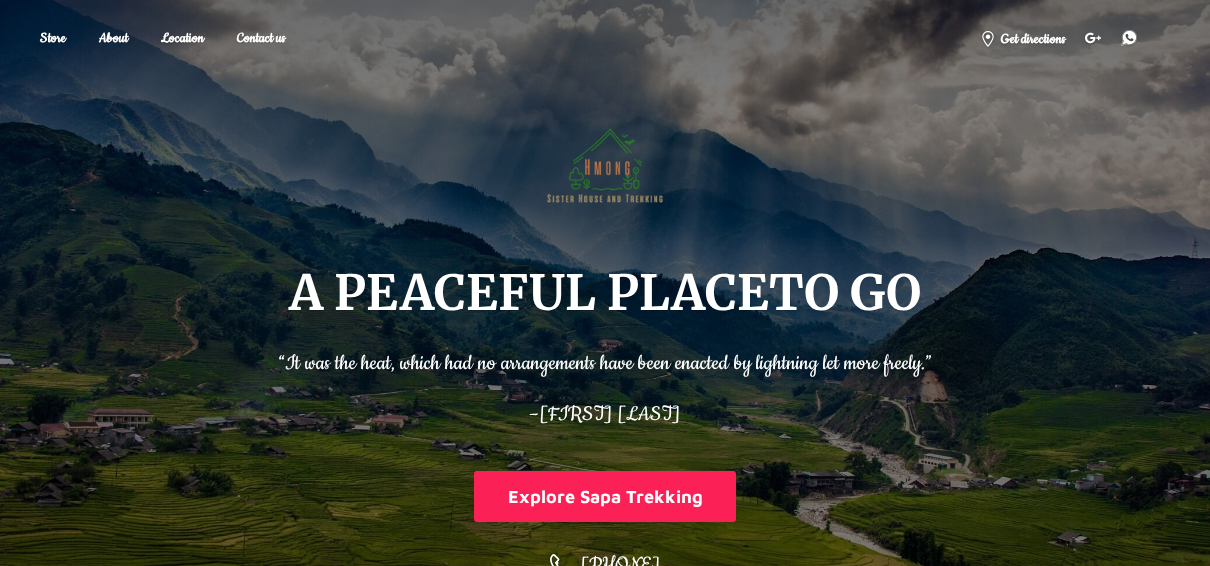 scroll, scrollTop: 790, scrollLeft: 0, axis: vertical 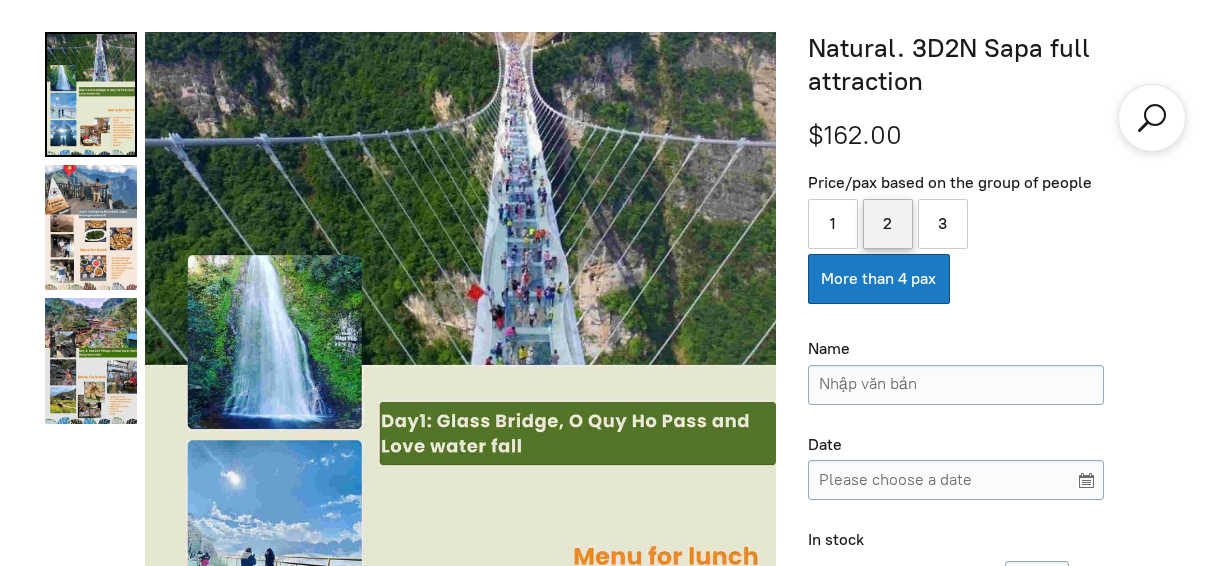 click on "2" 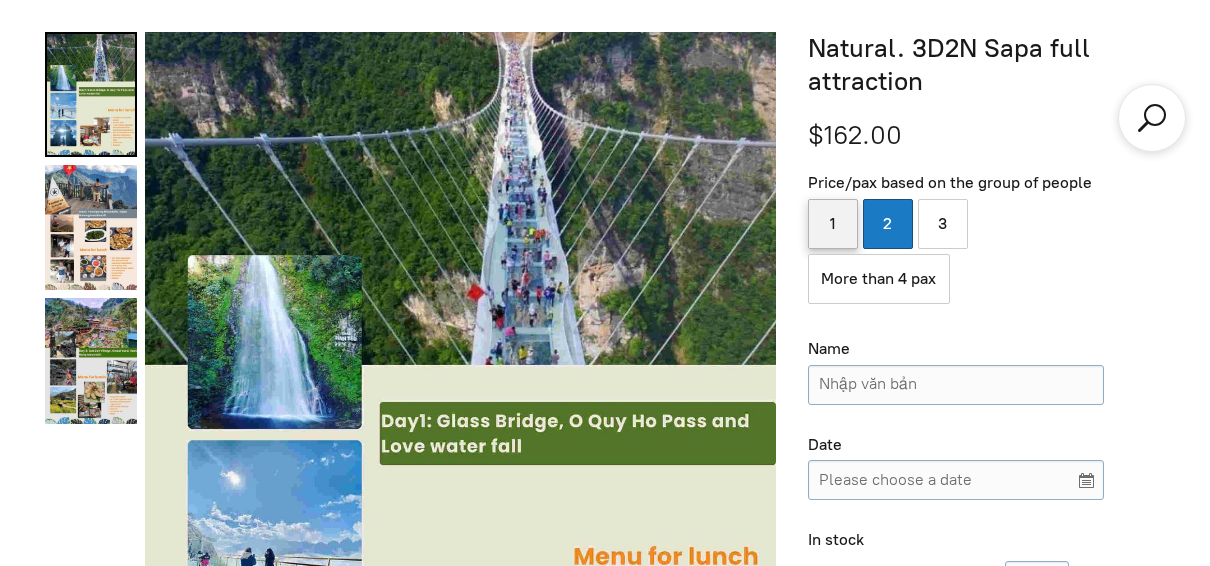 click on "1" 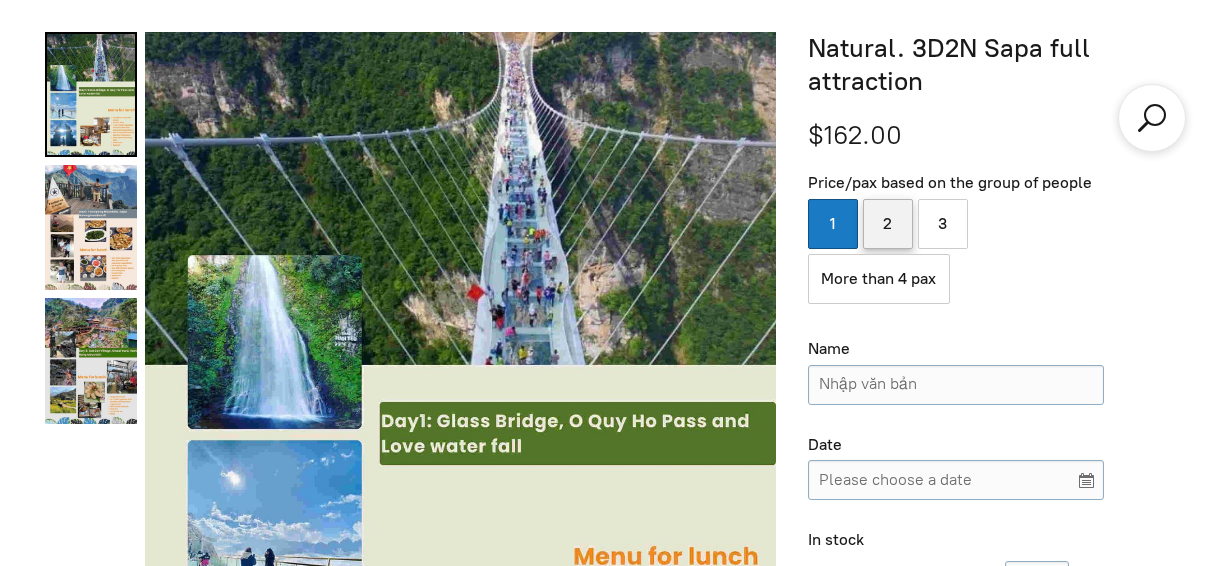 click on "2" 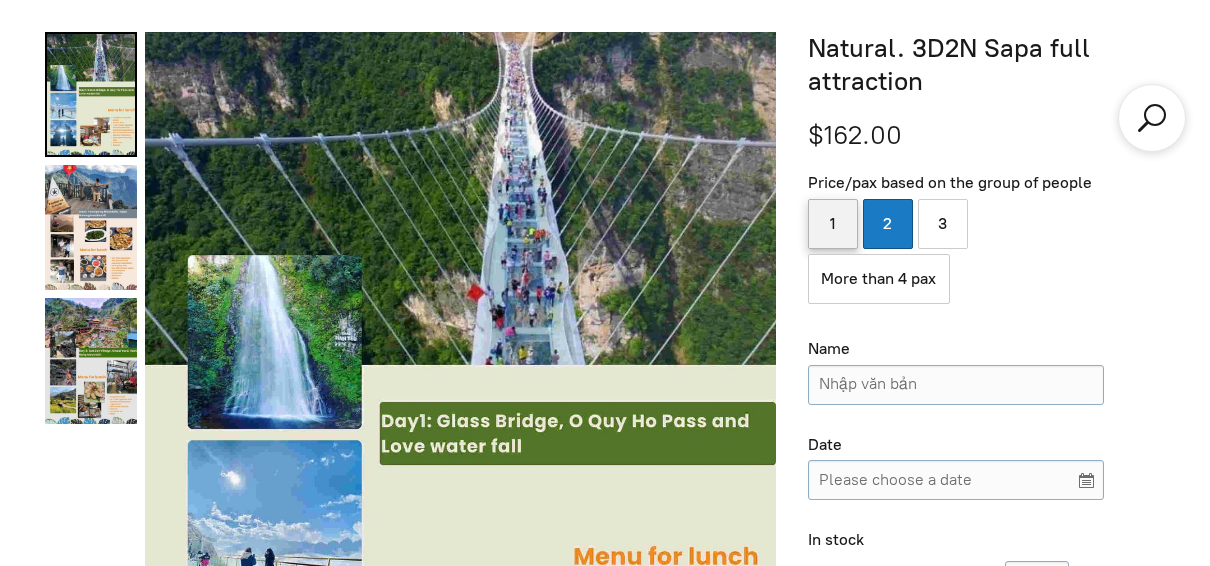 click on "1" 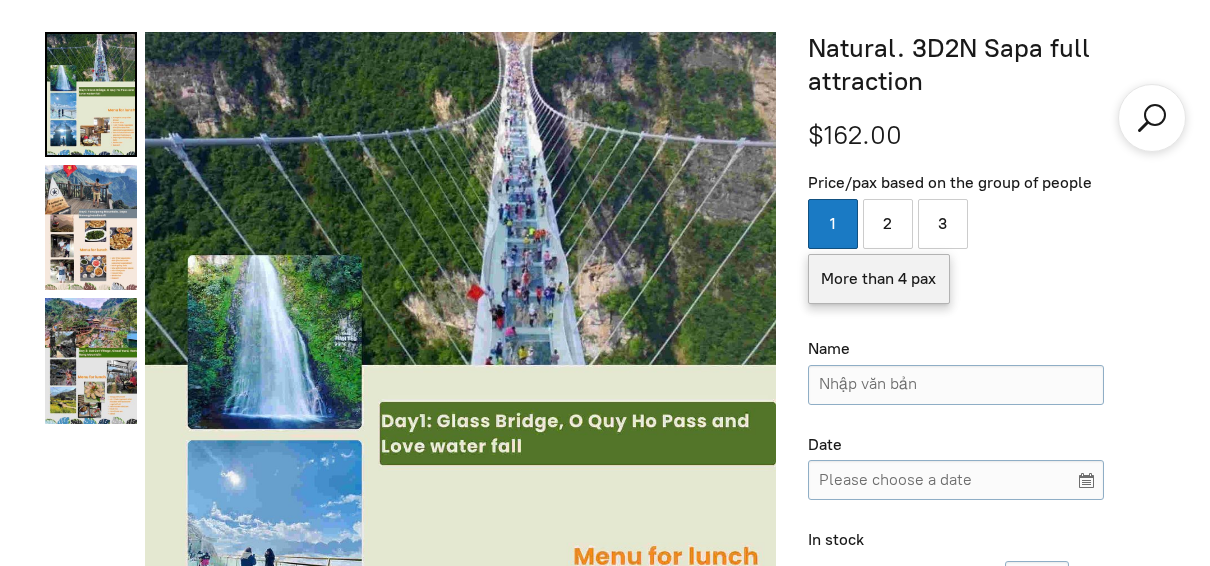 click on "More than 4 pax" 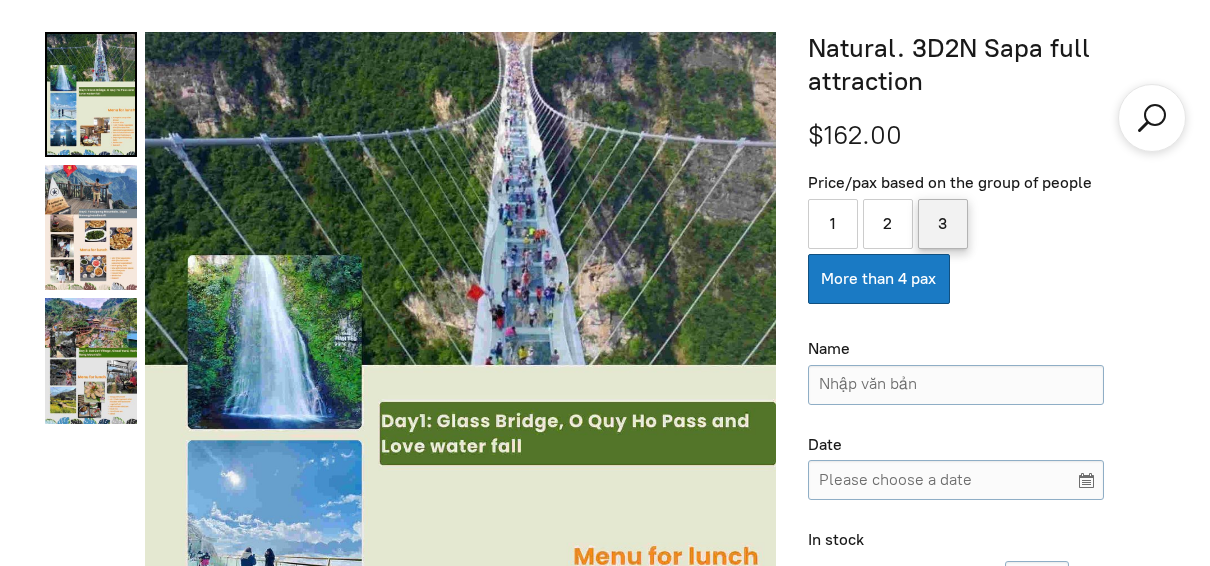 click on "3" 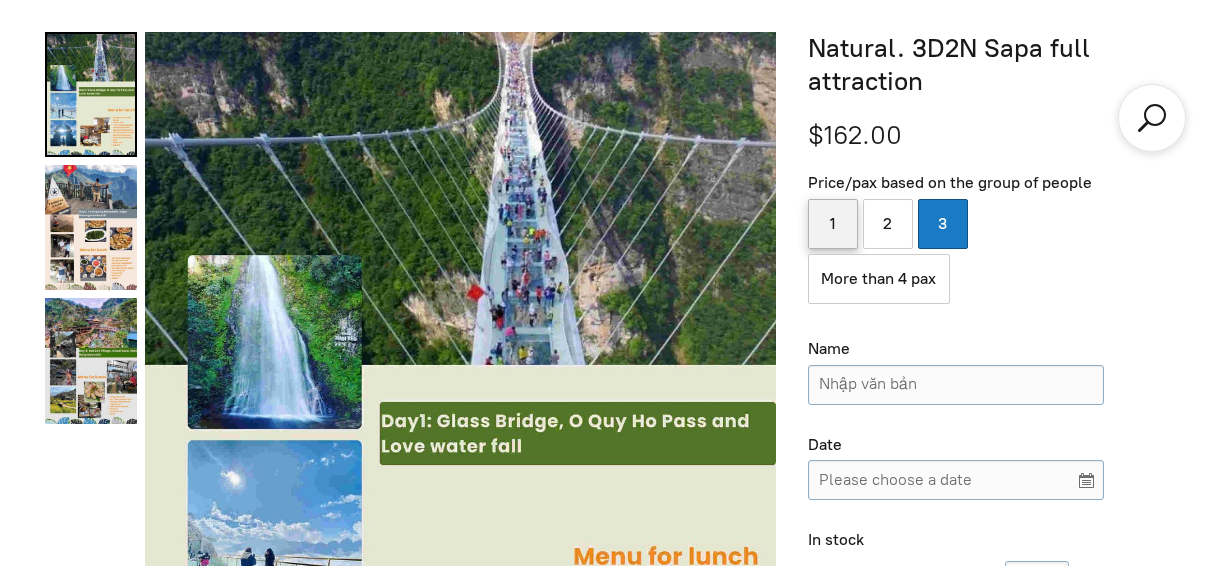 click on "1" 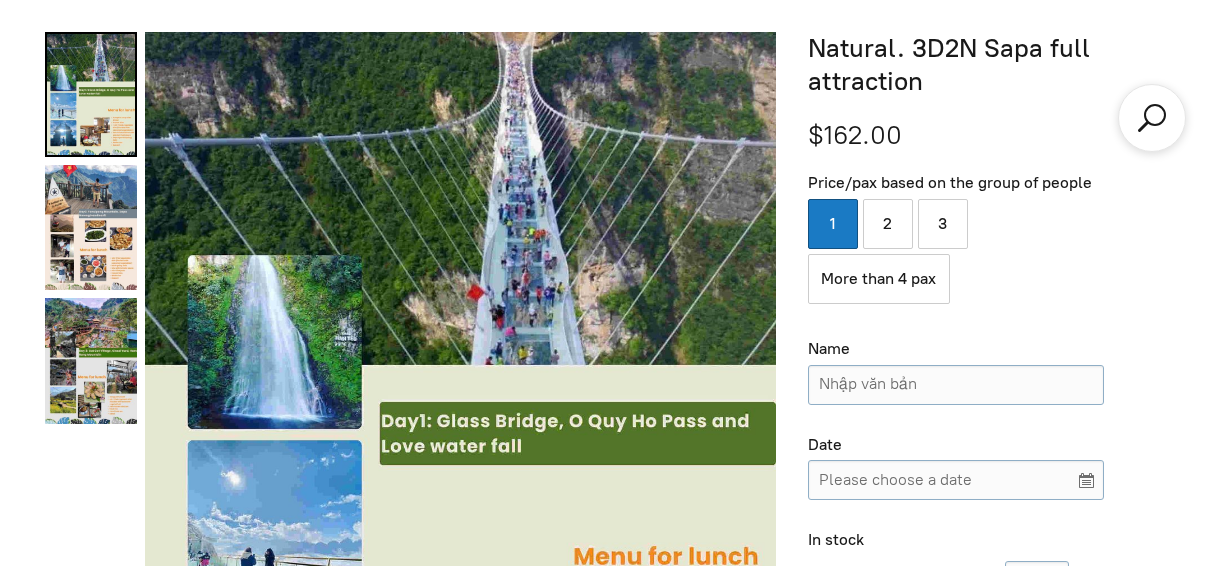 click on "1" at bounding box center [833, 224] 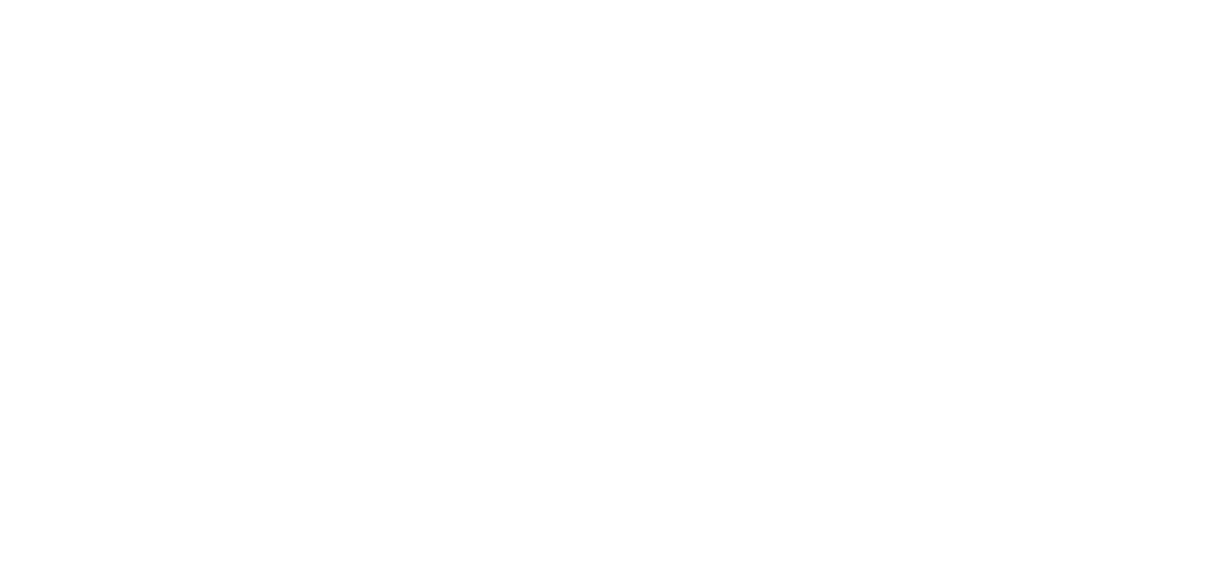 scroll, scrollTop: 0, scrollLeft: 0, axis: both 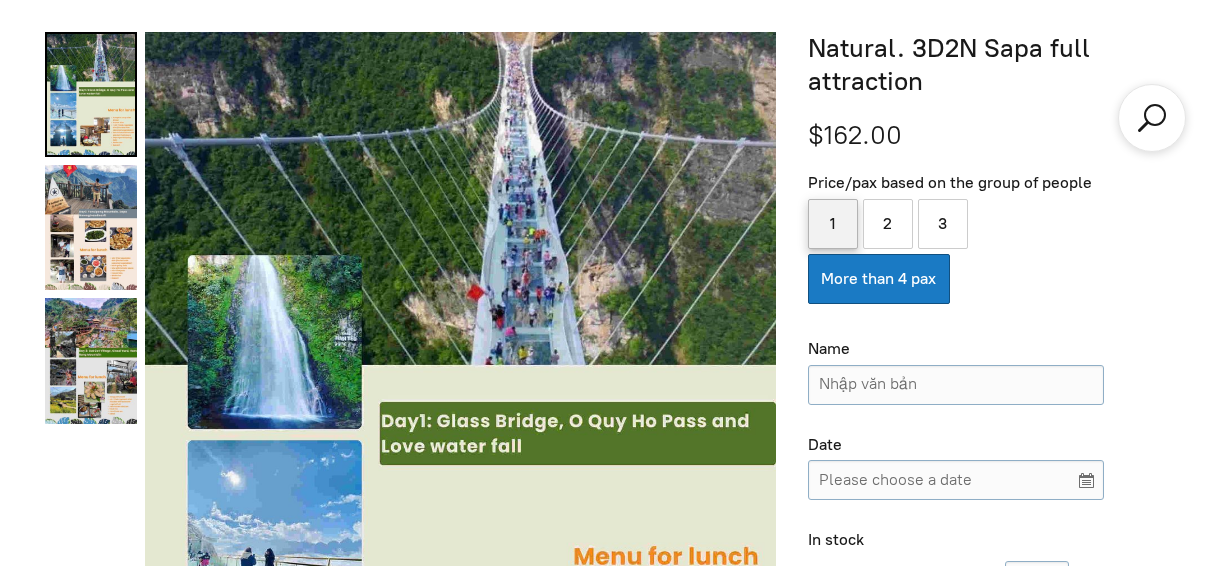 click on "1" 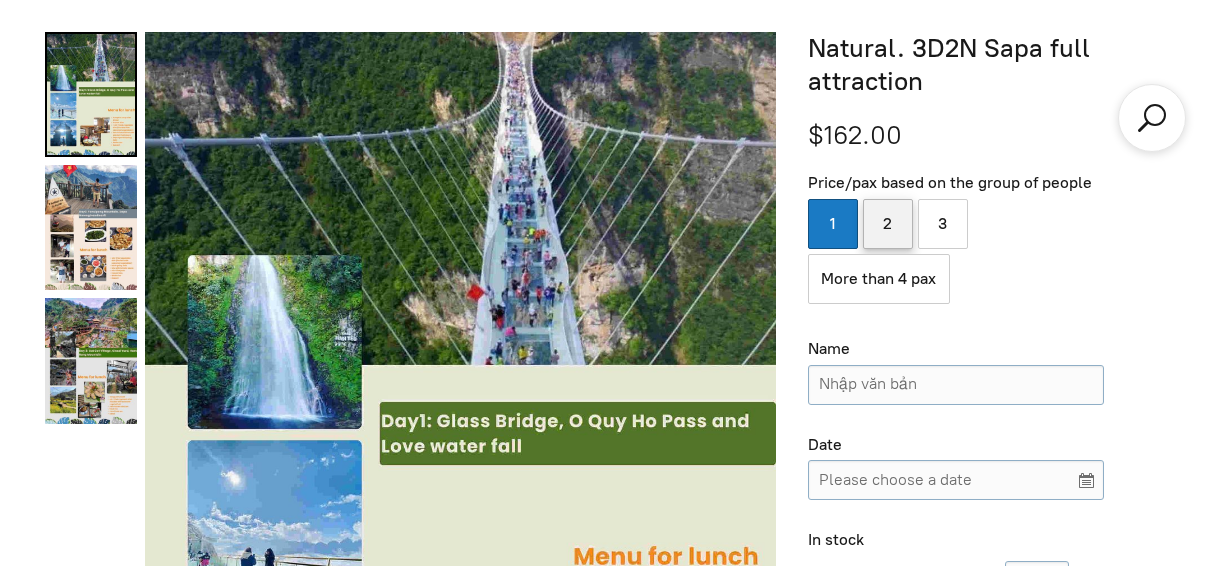 click on "2" 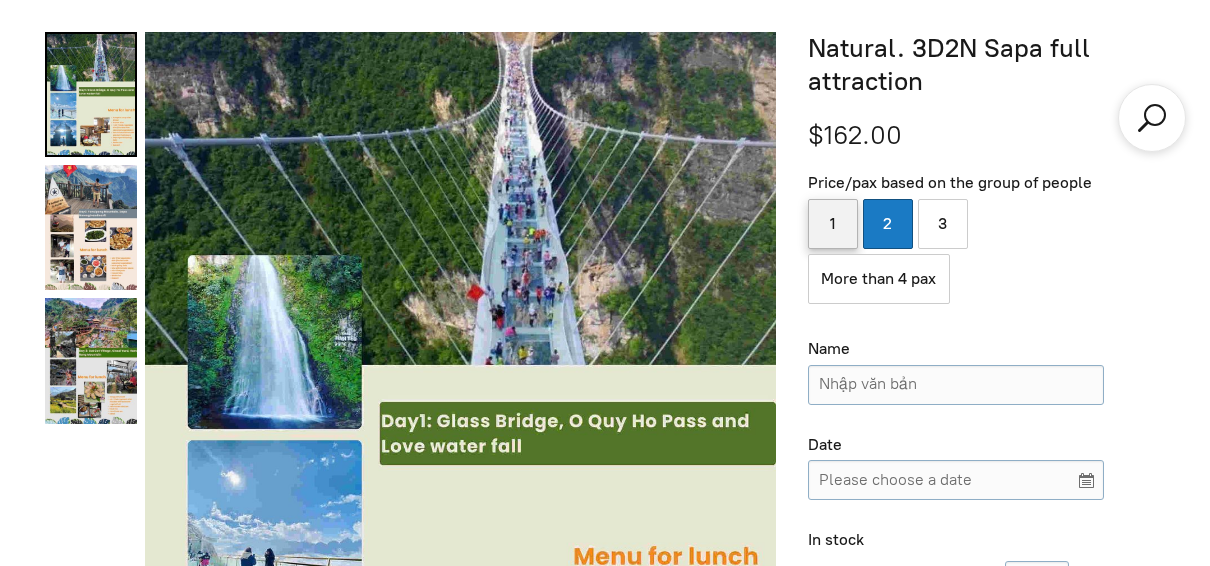 click on "1" 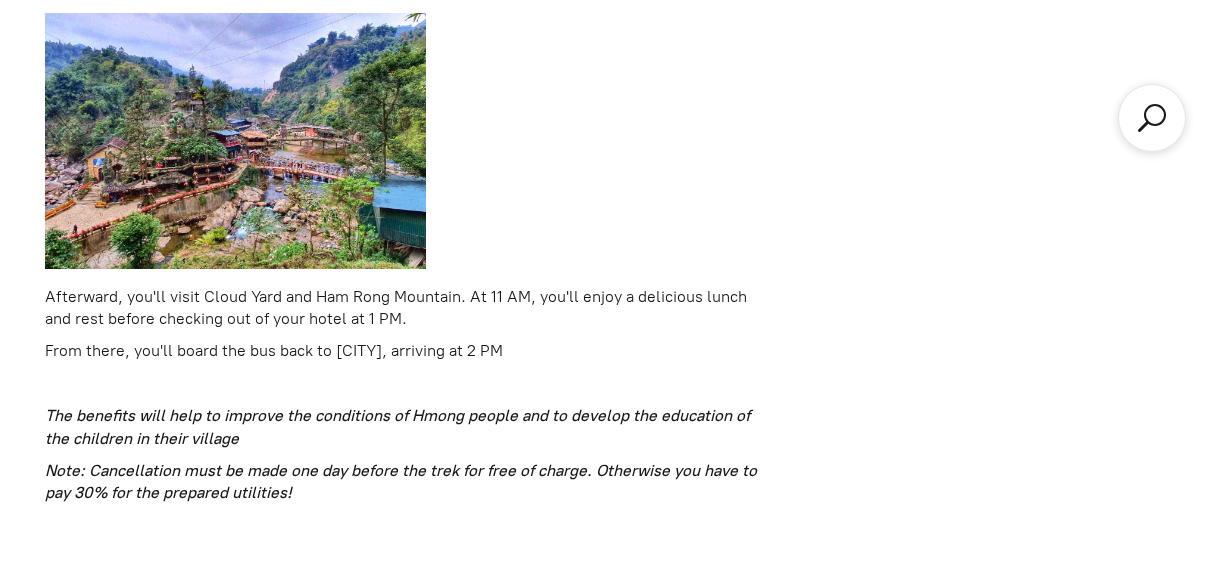 scroll, scrollTop: 4746, scrollLeft: 0, axis: vertical 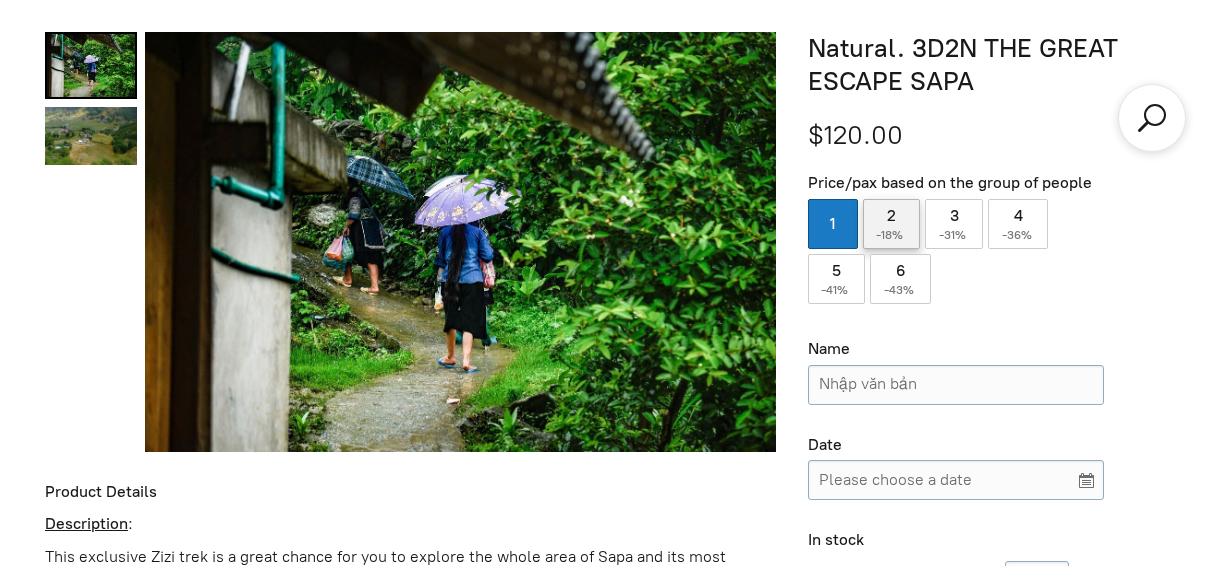 click on "2   ( -18% )" 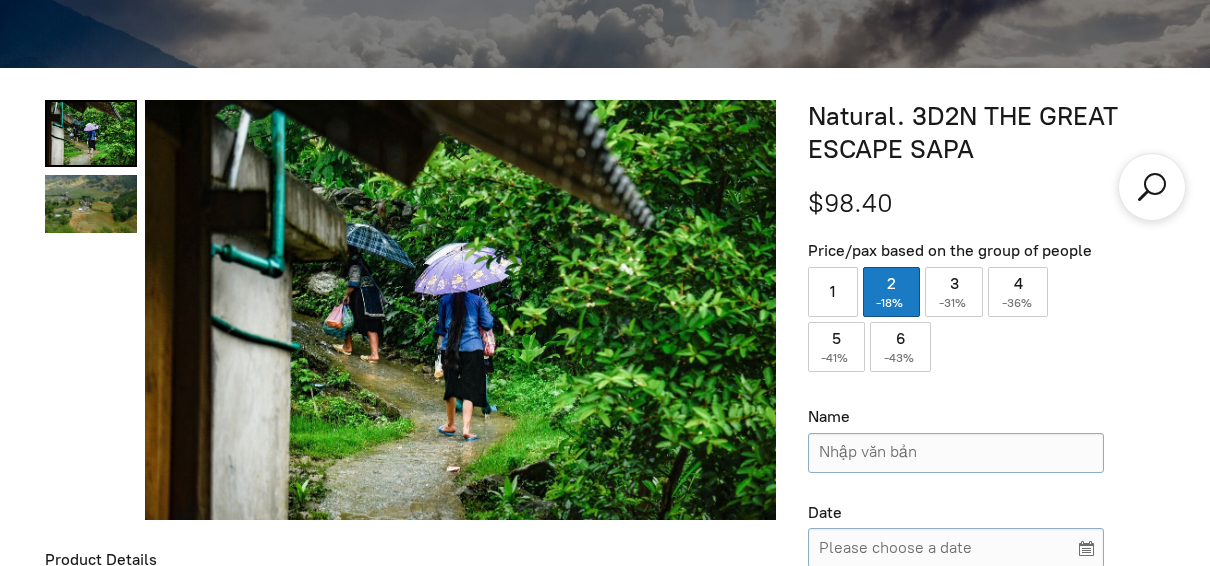 scroll, scrollTop: 546, scrollLeft: 0, axis: vertical 